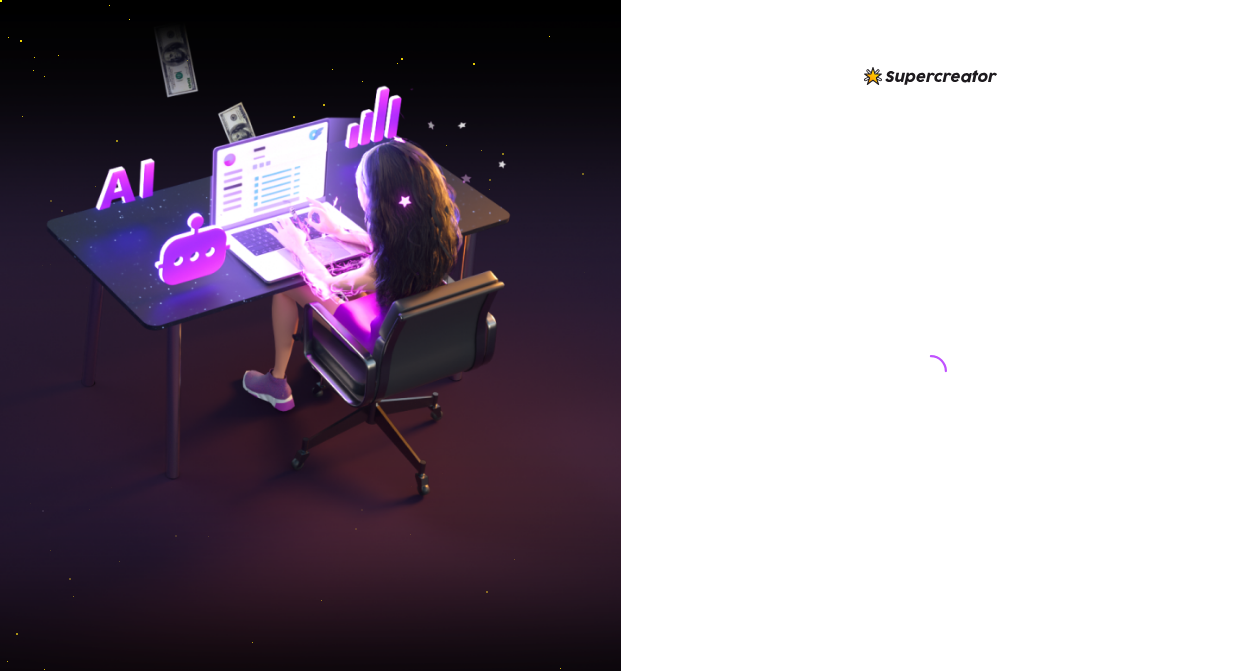 scroll, scrollTop: 0, scrollLeft: 0, axis: both 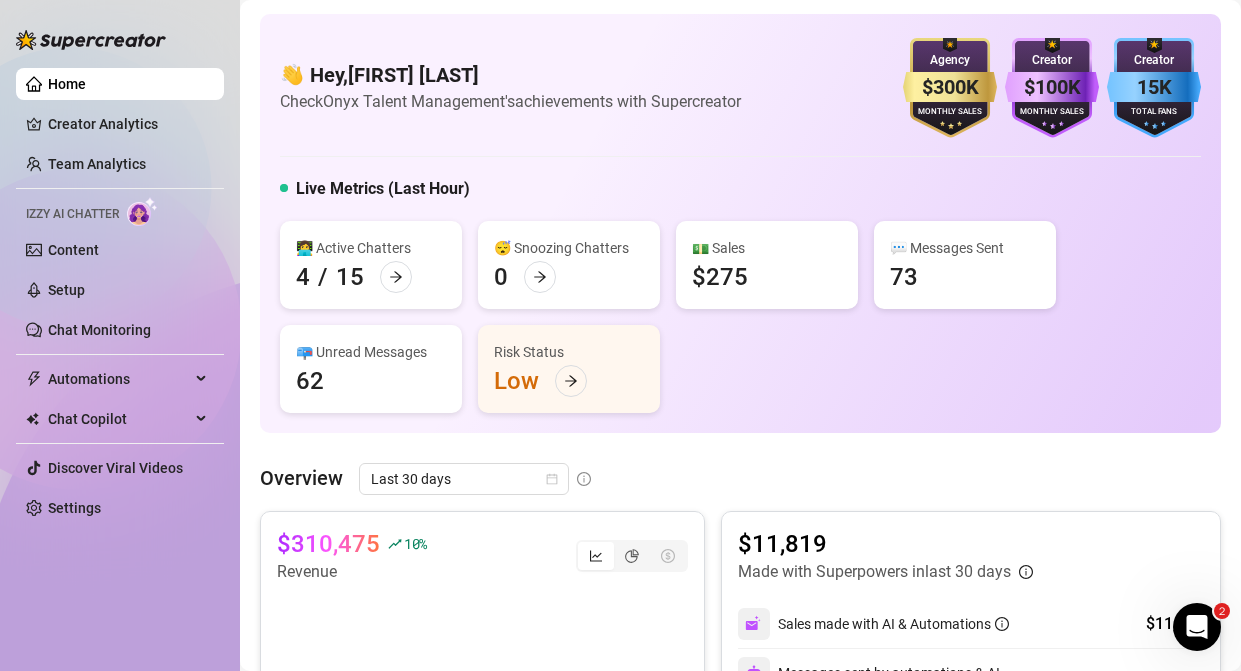 drag, startPoint x: 690, startPoint y: 282, endPoint x: 768, endPoint y: 282, distance: 78 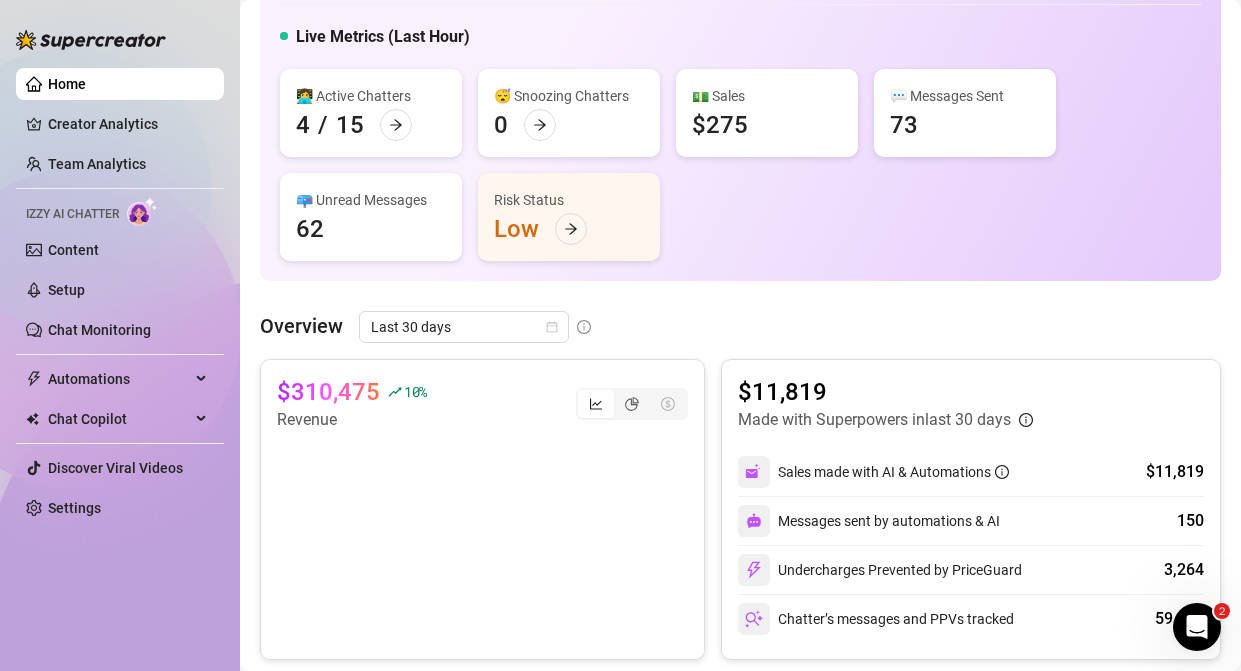 scroll, scrollTop: 157, scrollLeft: 0, axis: vertical 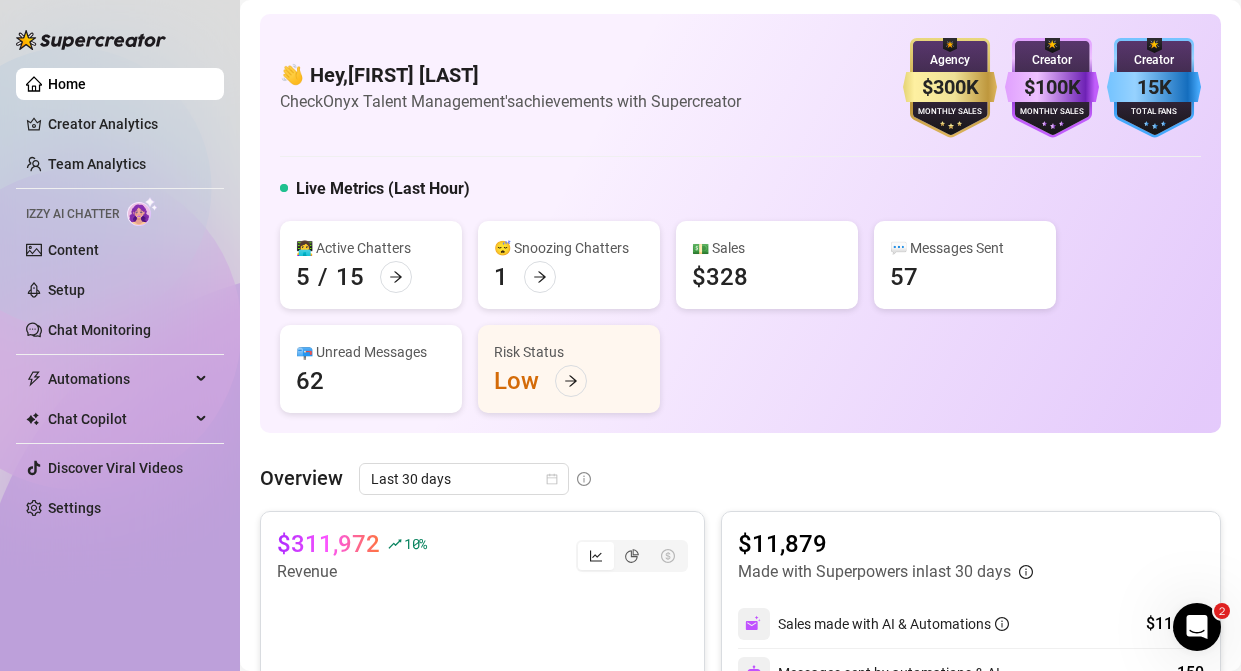 click on "Home" at bounding box center [67, 84] 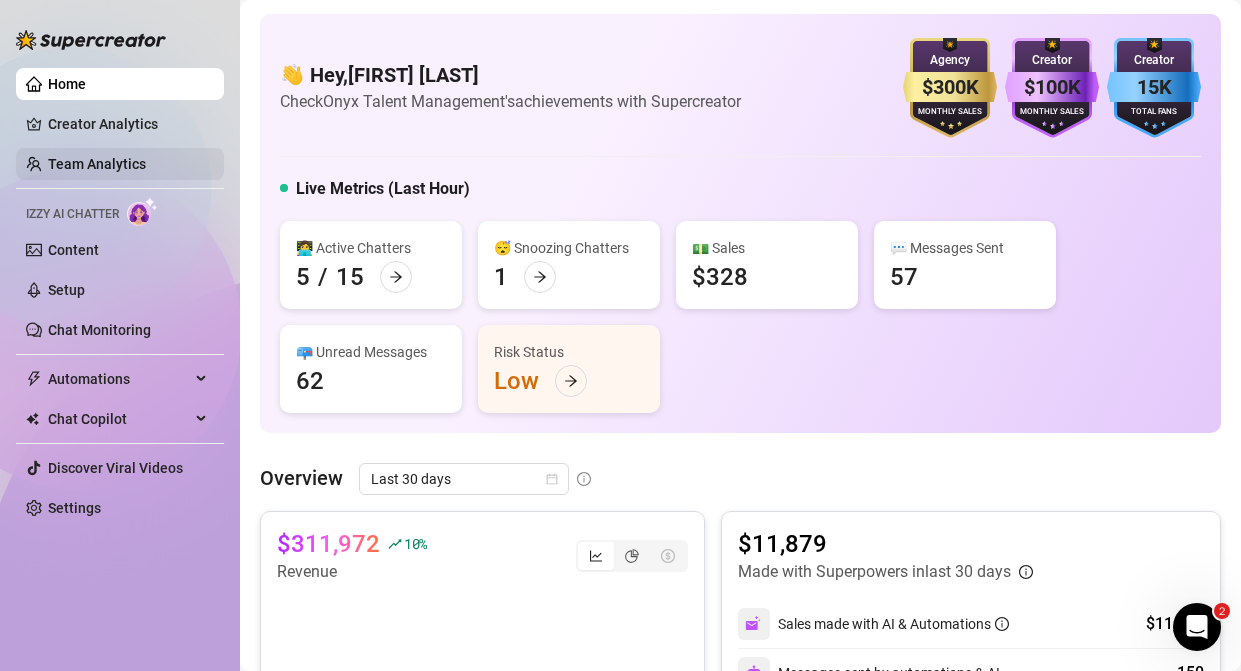 click on "Team Analytics" at bounding box center (97, 164) 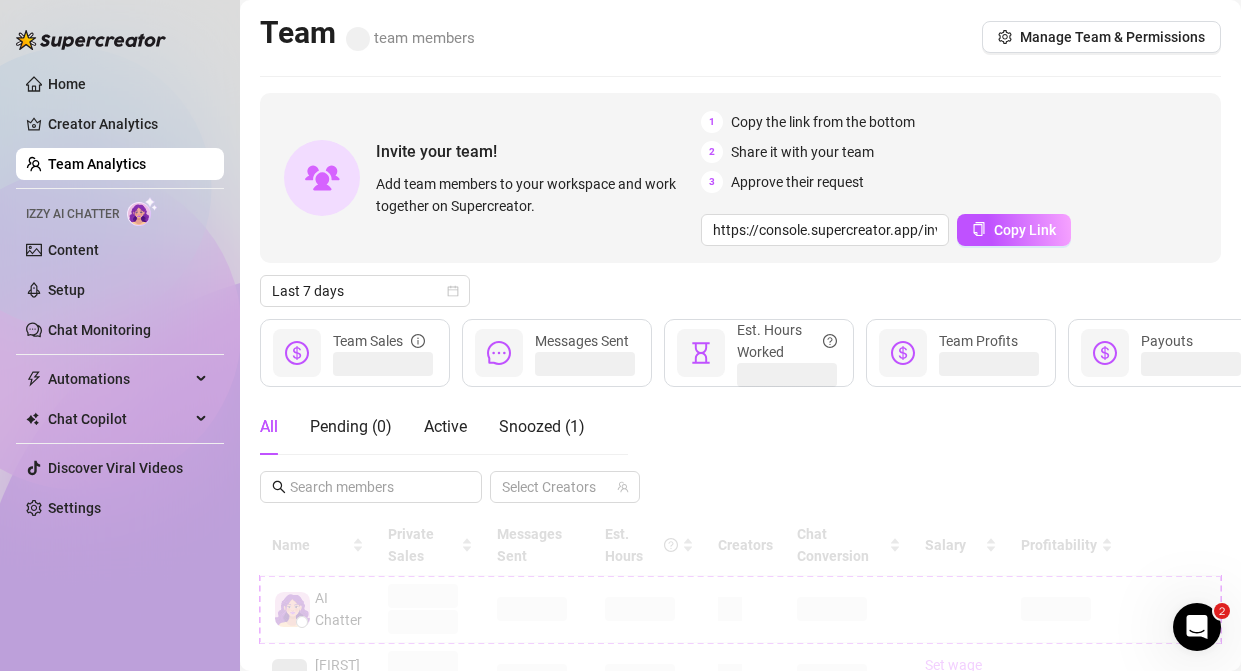 click on "Manage Team & Permissions" at bounding box center [1112, 37] 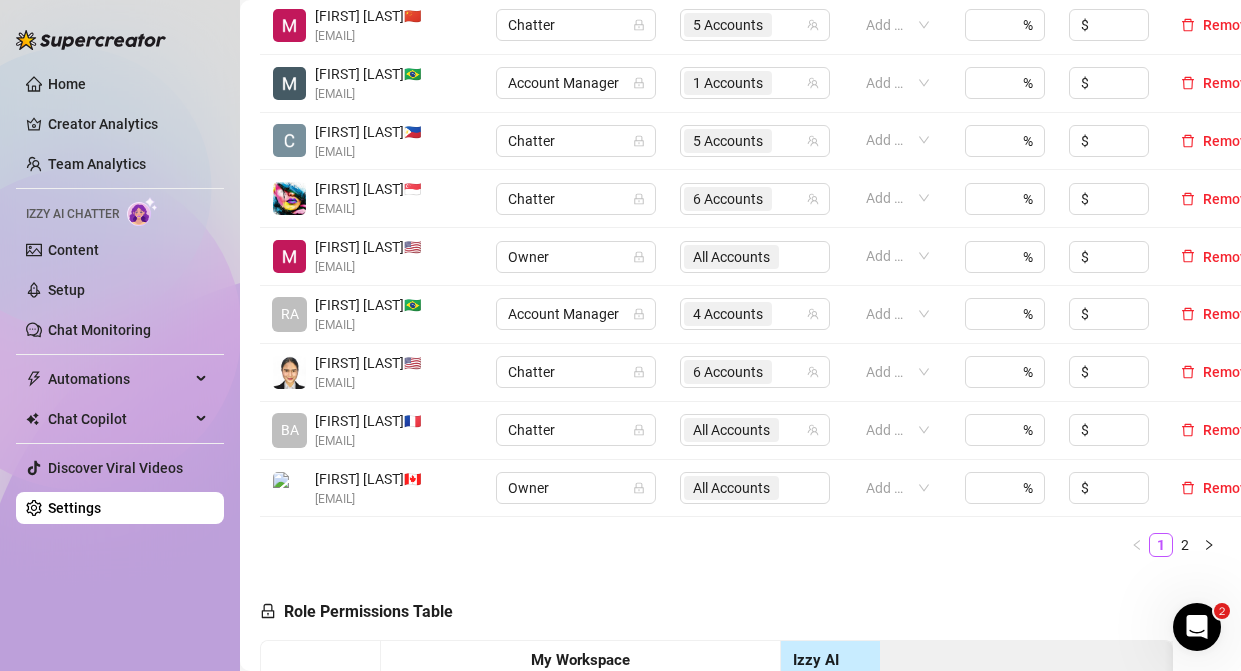 scroll, scrollTop: 607, scrollLeft: 0, axis: vertical 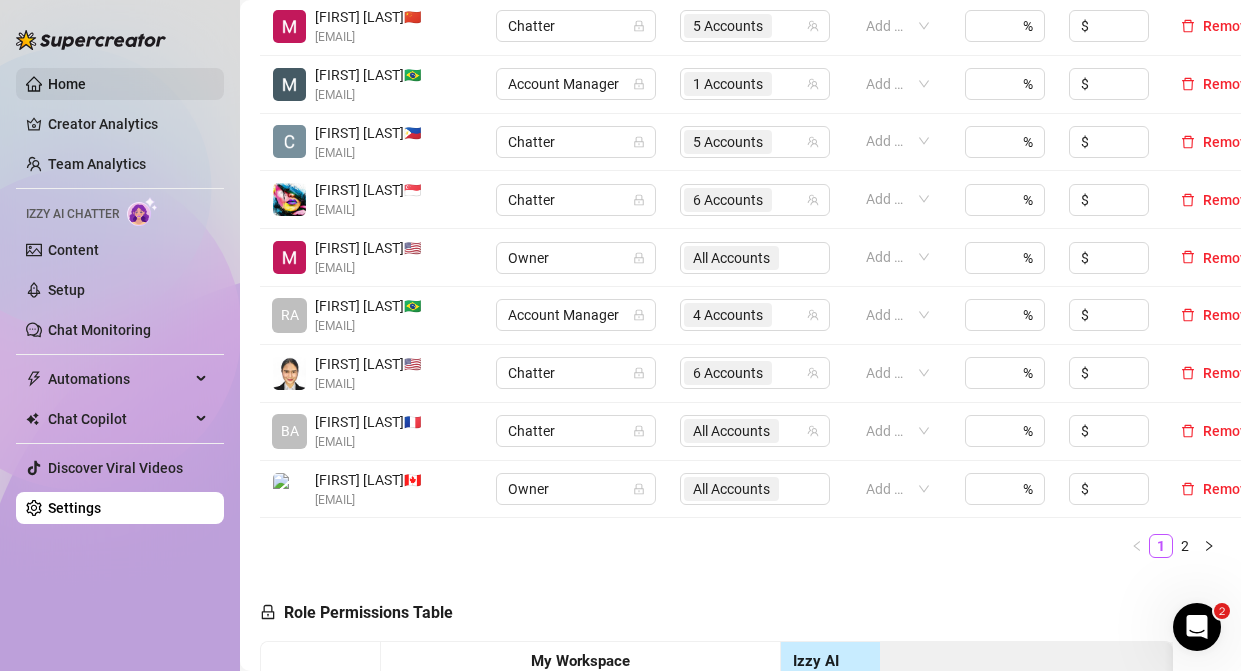 click on "Home" at bounding box center (67, 84) 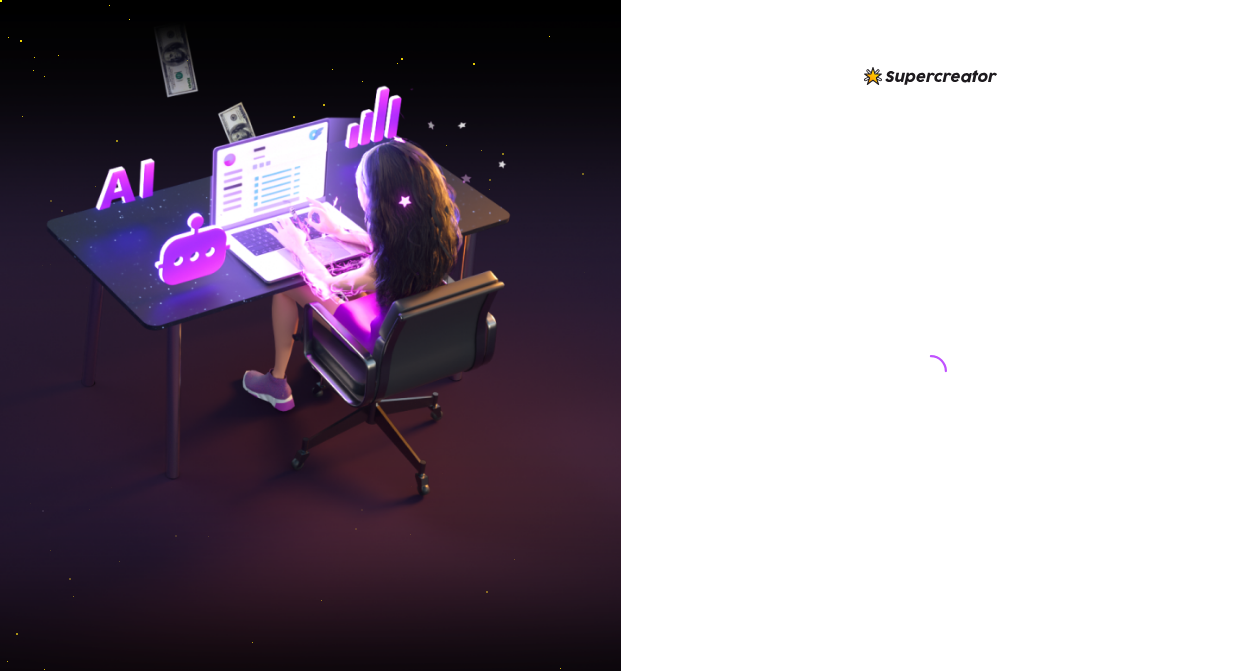 scroll, scrollTop: 0, scrollLeft: 0, axis: both 